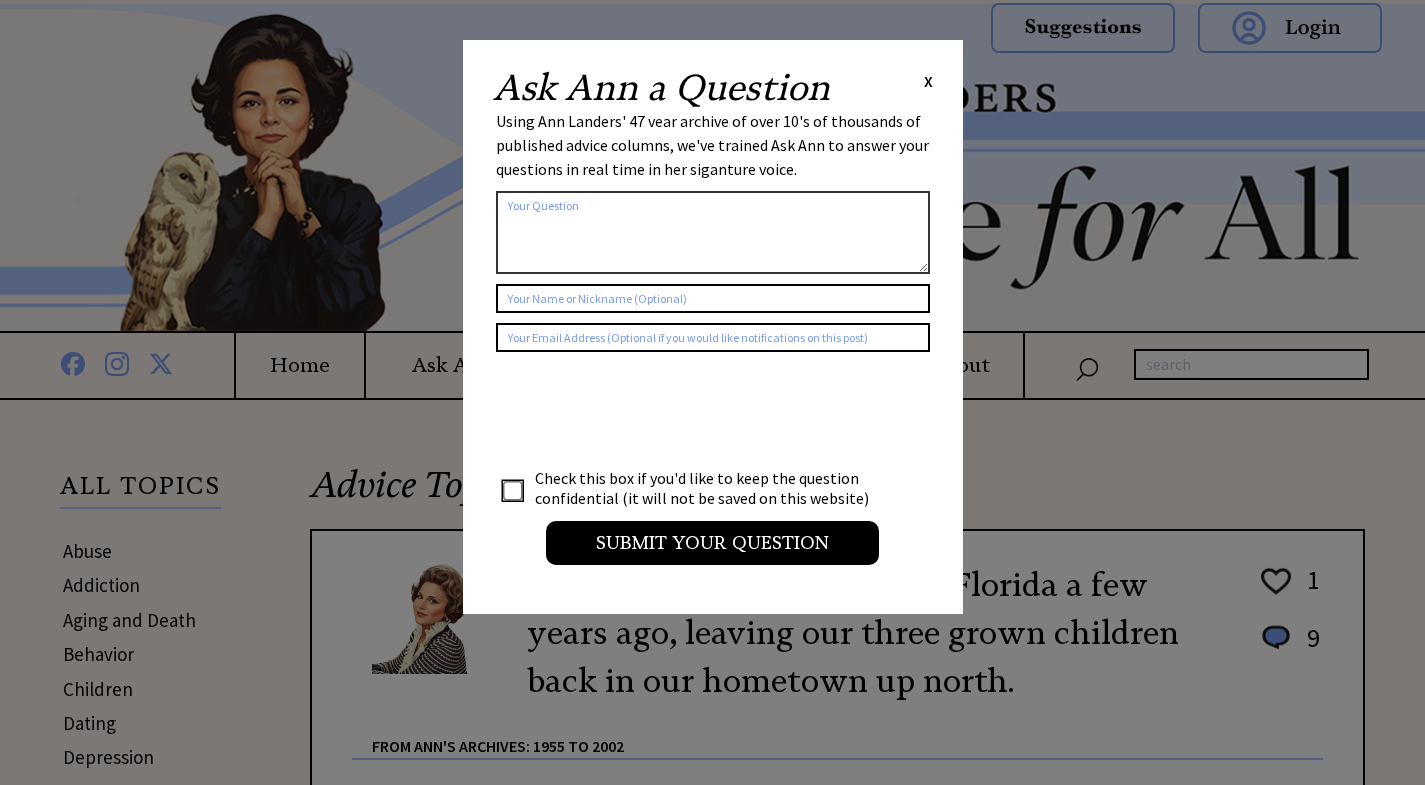 scroll, scrollTop: 0, scrollLeft: 0, axis: both 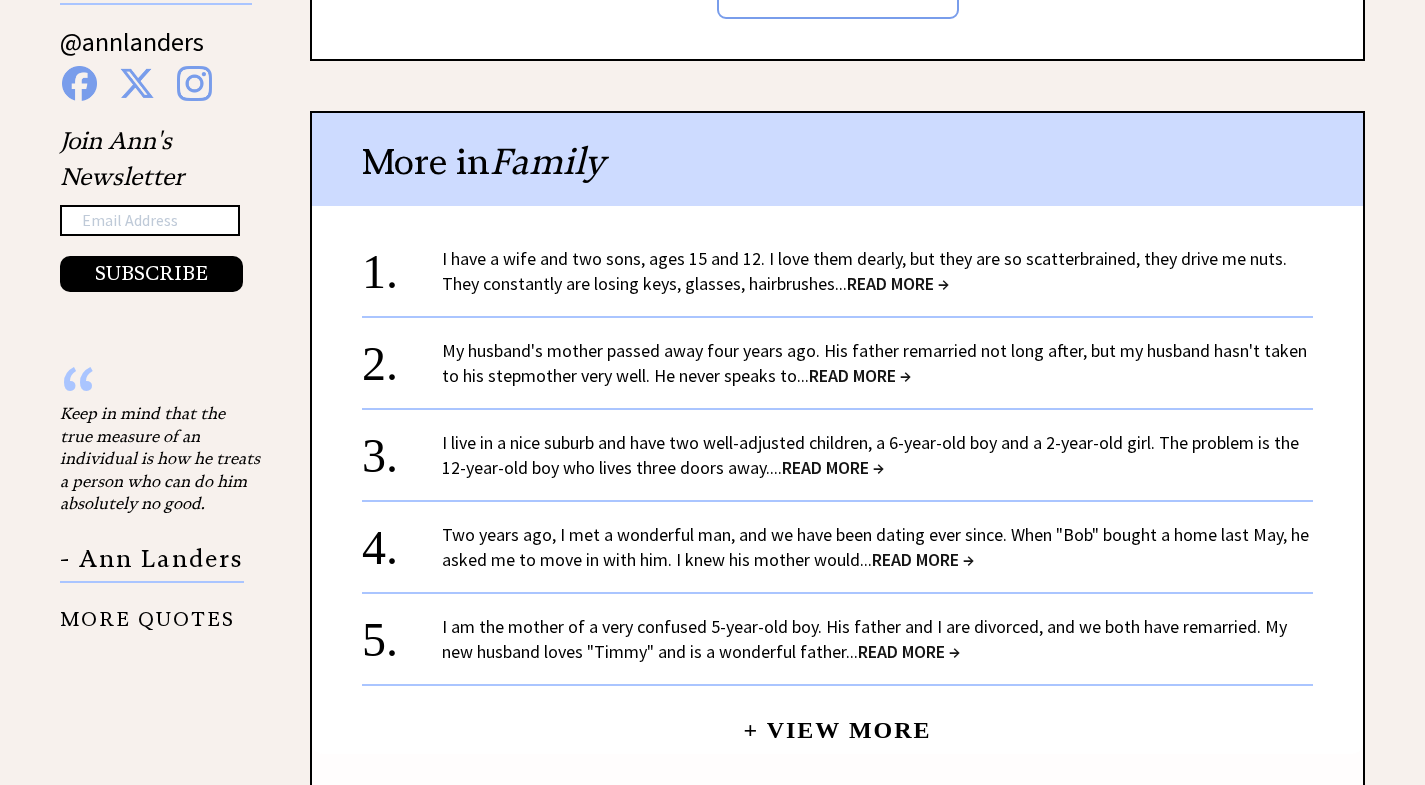 click on "Two years ago, I met a wonderful man, and we have been dating ever since. When "Bob" bought a home last May, he asked me to move in with him. I knew his mother would...  READ MORE →" at bounding box center [875, 547] 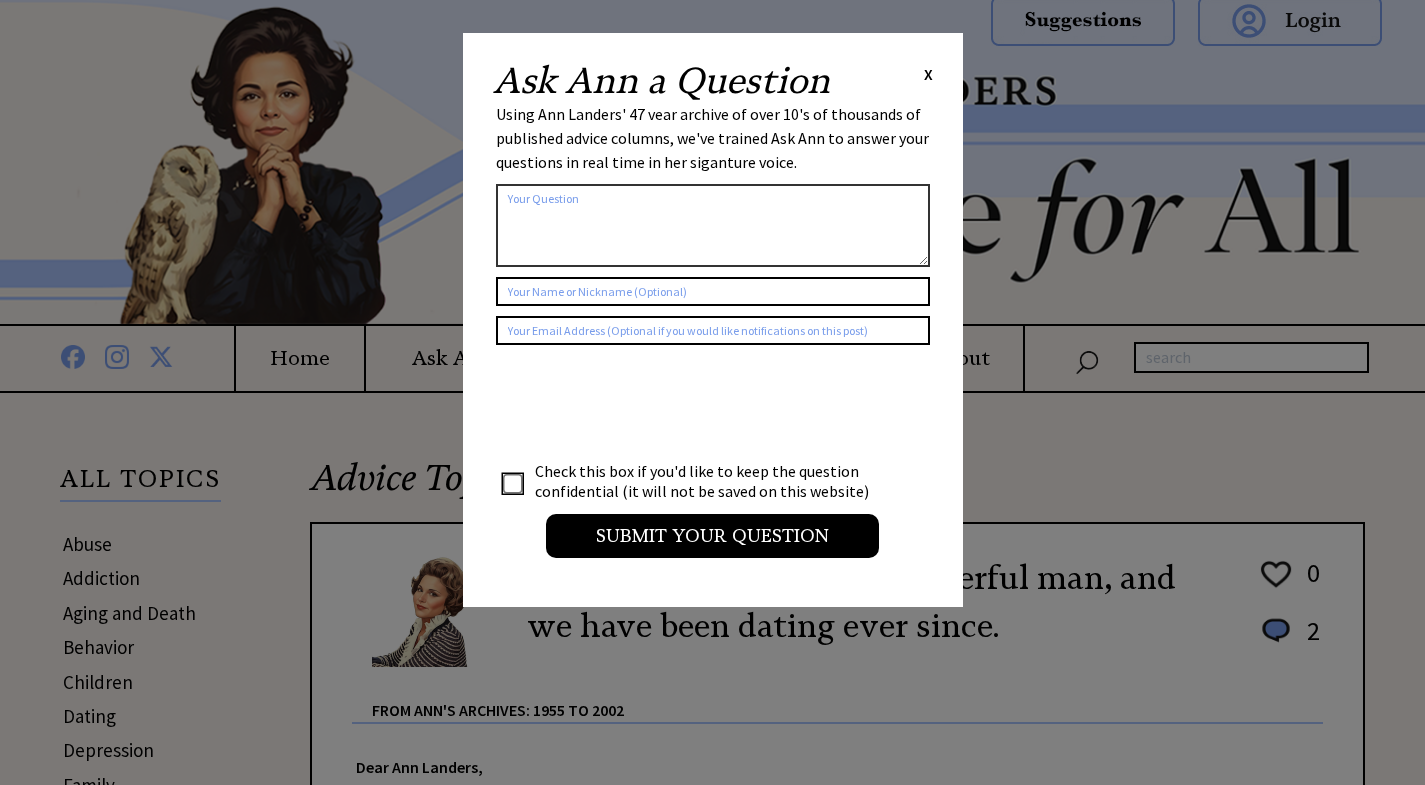 scroll, scrollTop: 0, scrollLeft: 0, axis: both 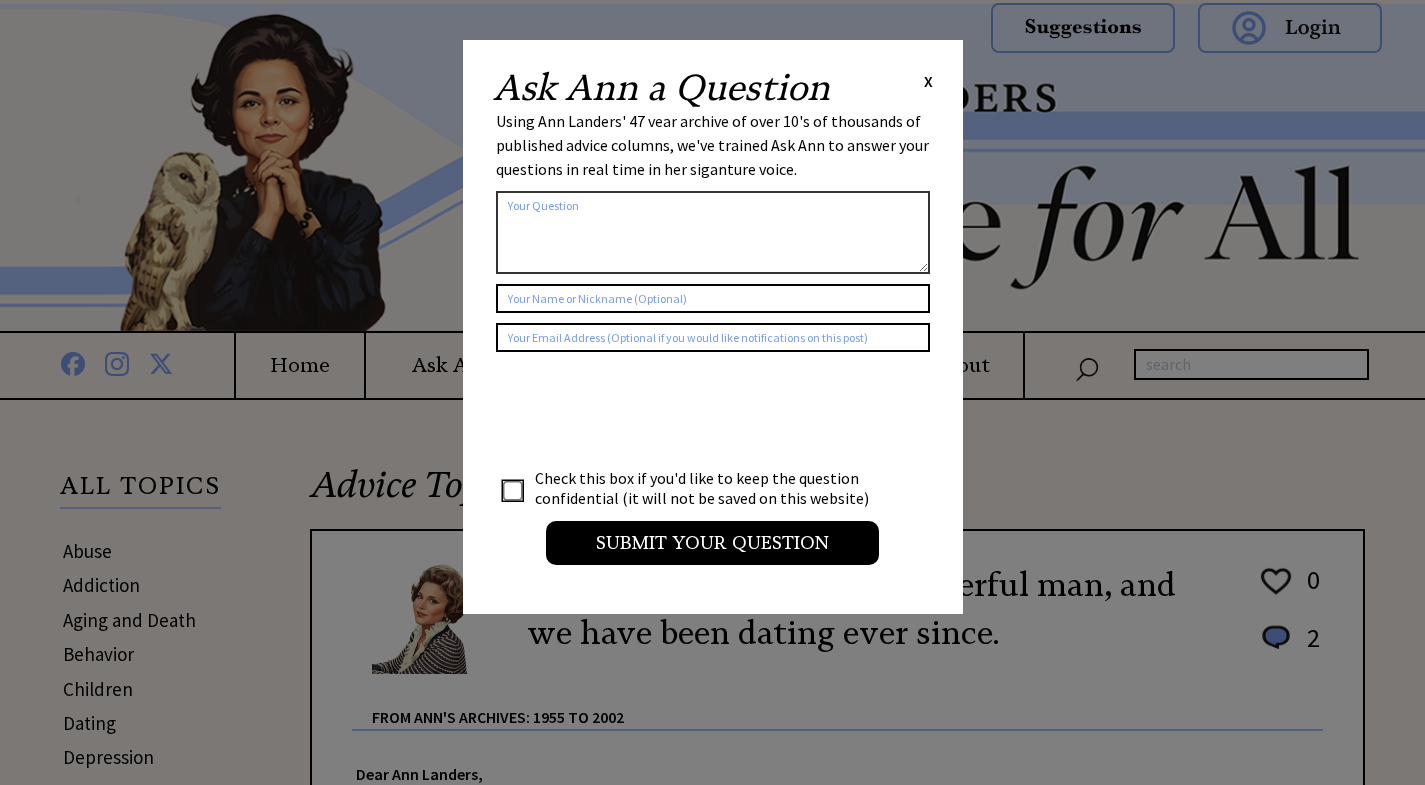 click on "X" at bounding box center (928, 81) 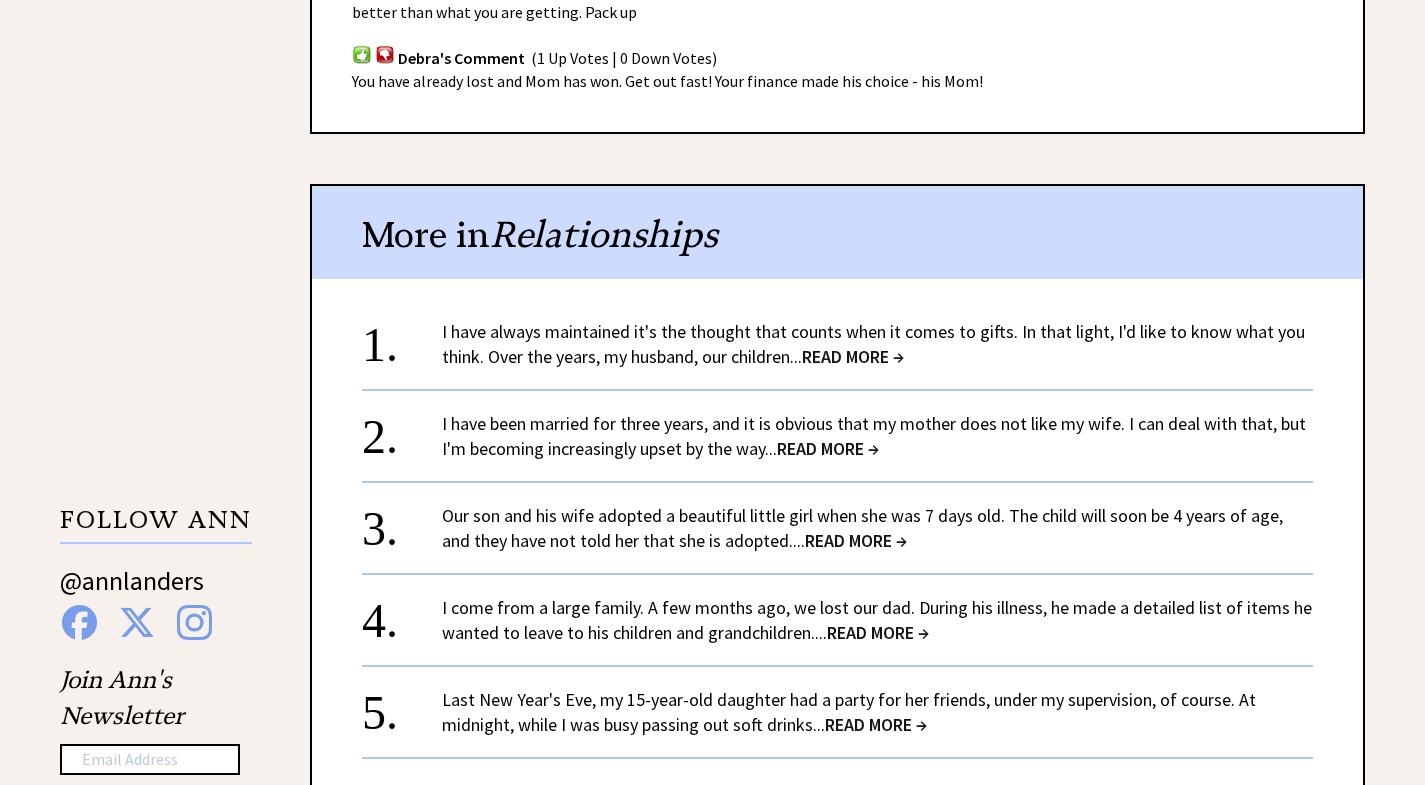scroll, scrollTop: 1700, scrollLeft: 0, axis: vertical 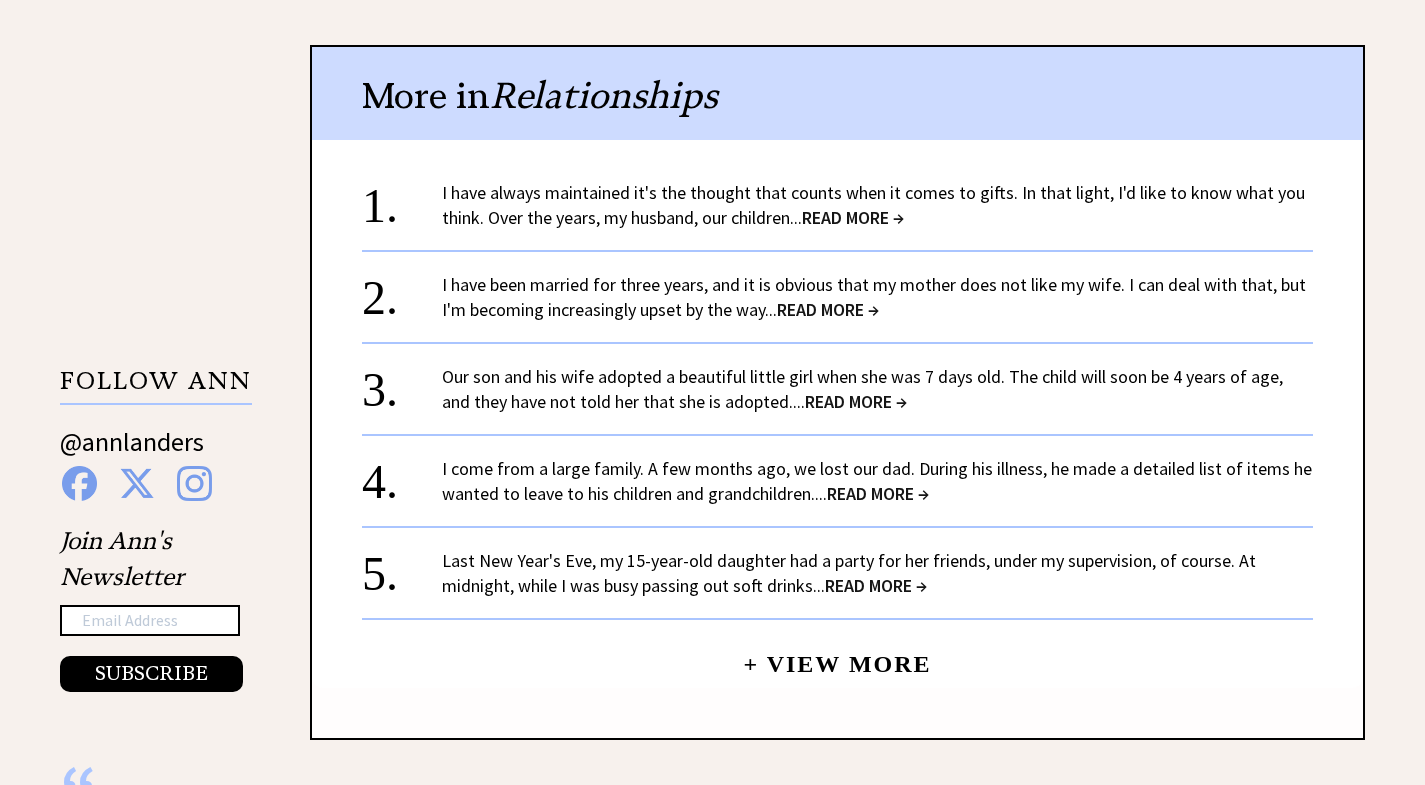 click on "I come from a large family. A few months ago, we lost our dad. During his illness, he made a detailed list of items he wanted to leave to his children and grandchildren....  READ MORE →" at bounding box center (877, 481) 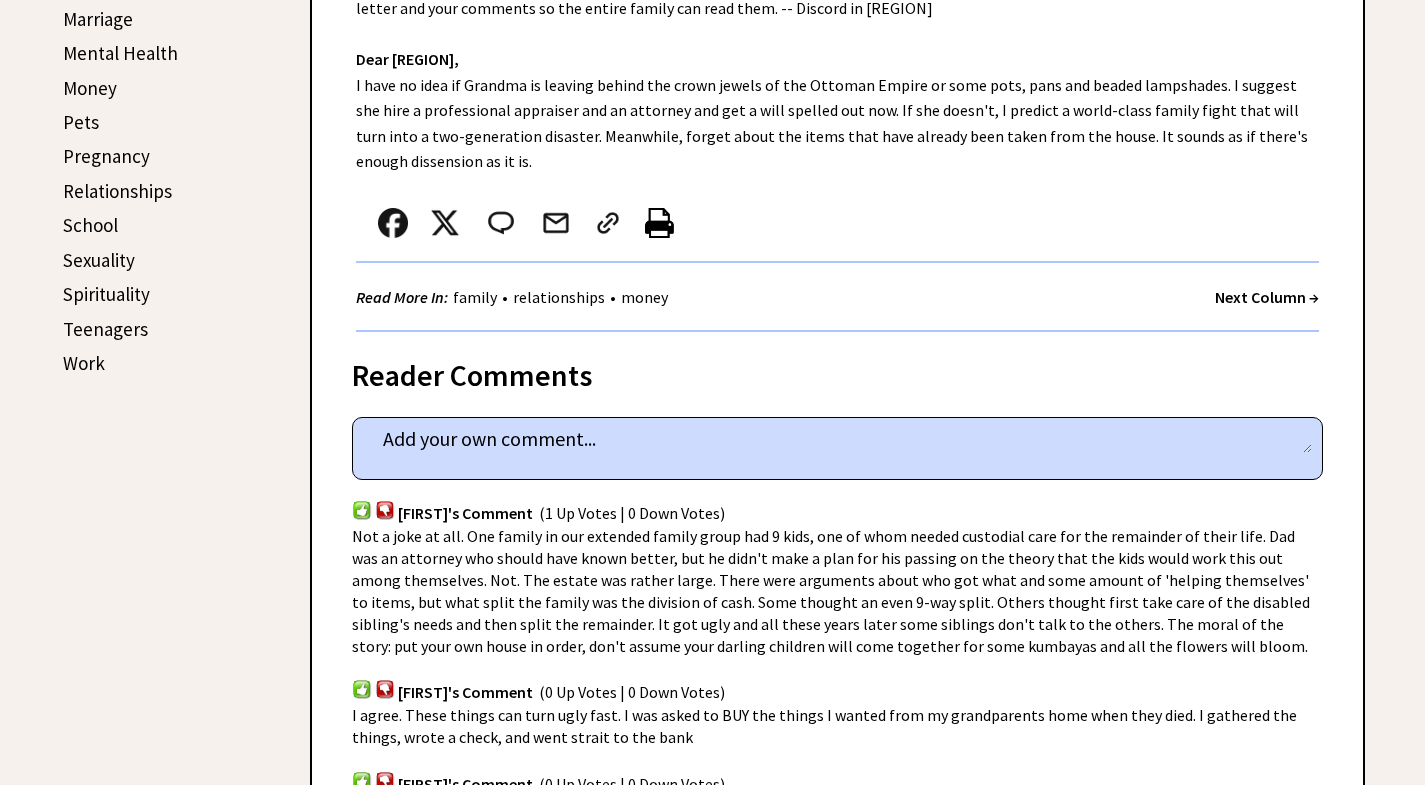scroll, scrollTop: 592, scrollLeft: 0, axis: vertical 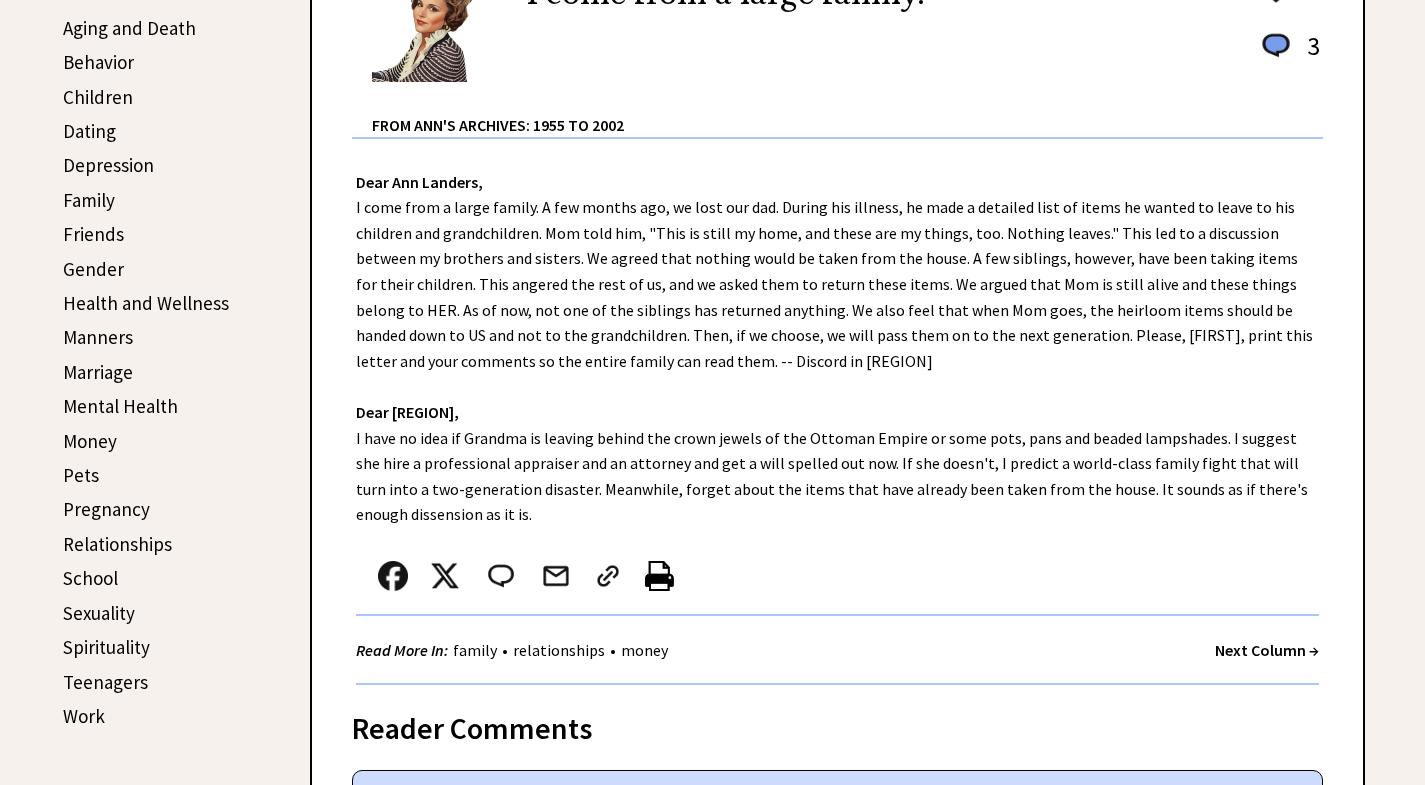click on "Relationships" at bounding box center (117, 544) 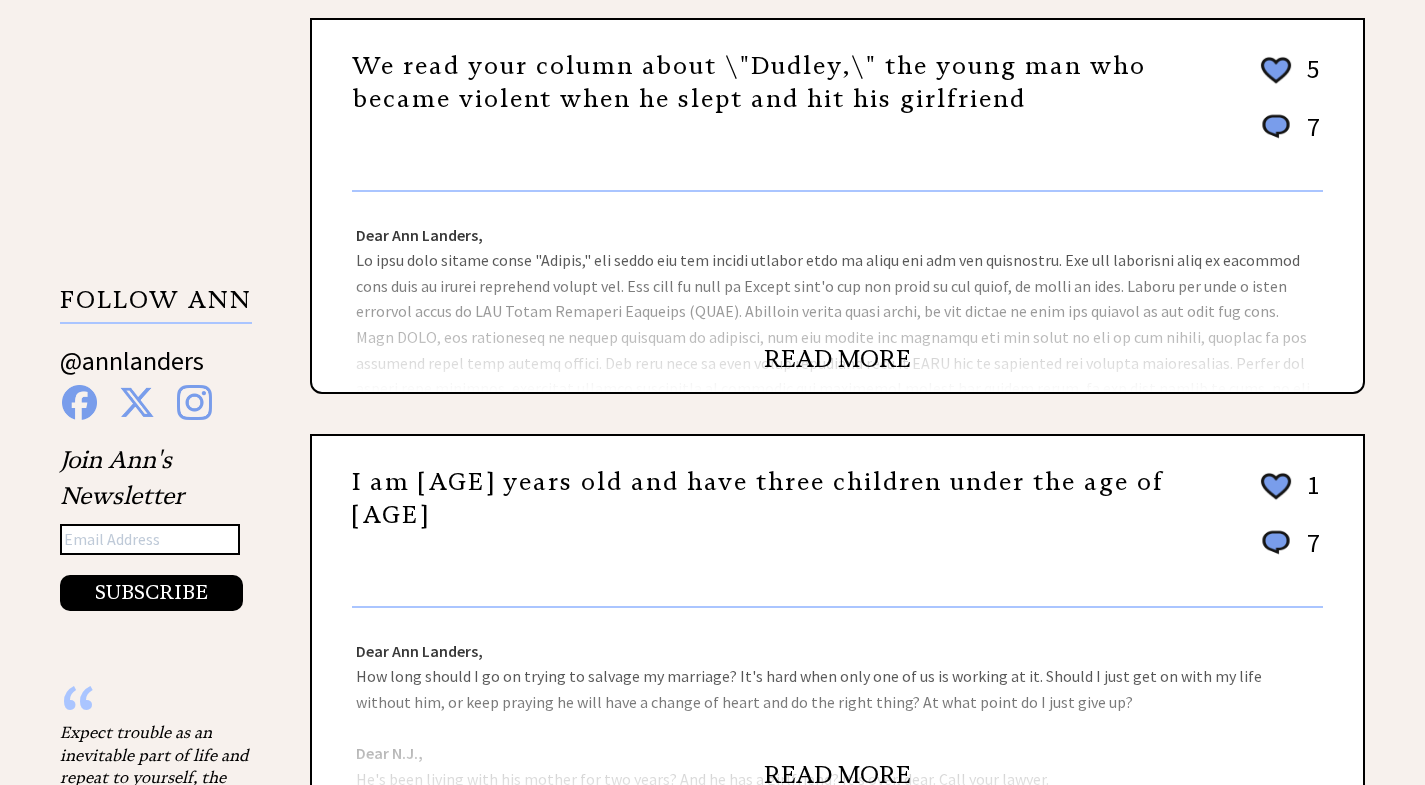 scroll, scrollTop: 1800, scrollLeft: 0, axis: vertical 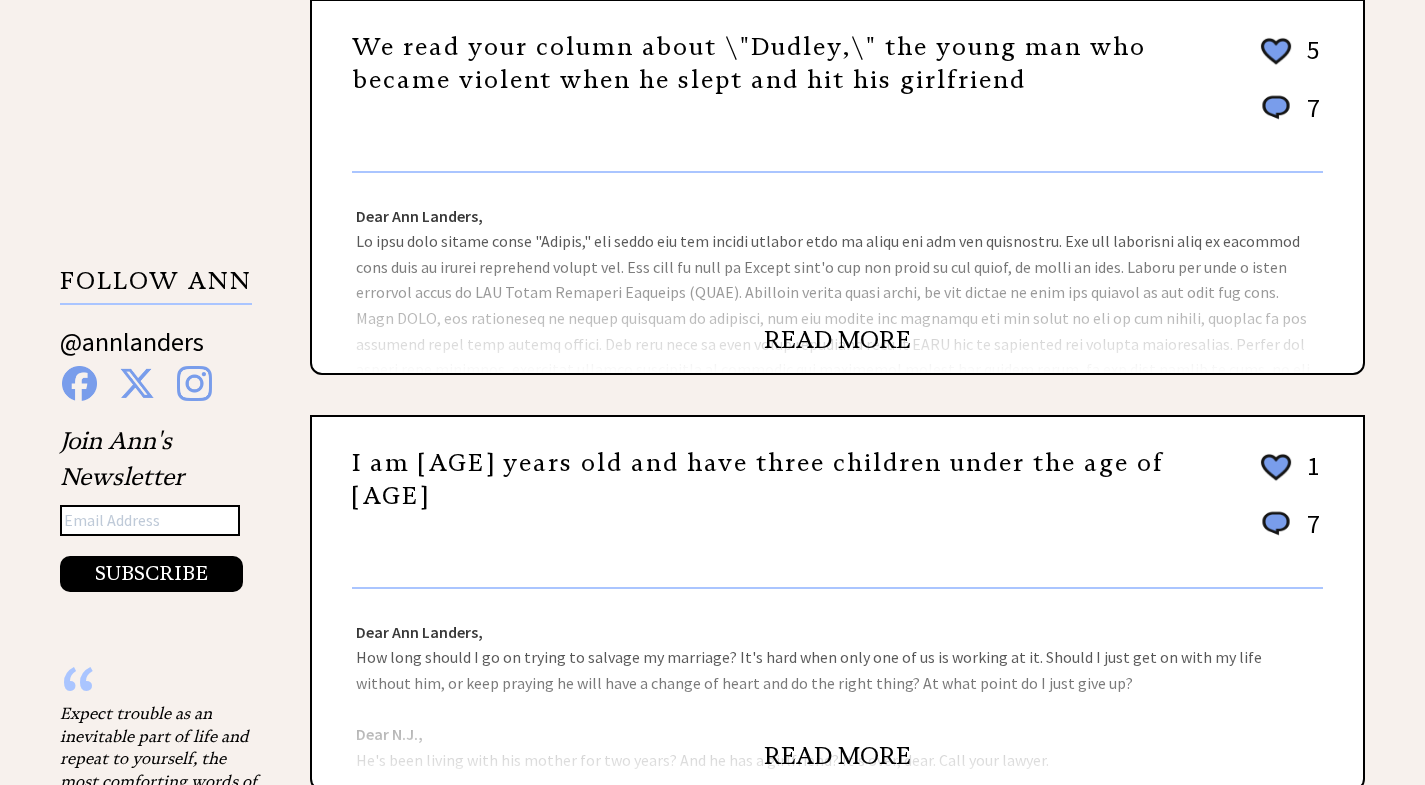 click on "I am [AGE] years old and have three children under the age of [AGE]" at bounding box center (758, 480) 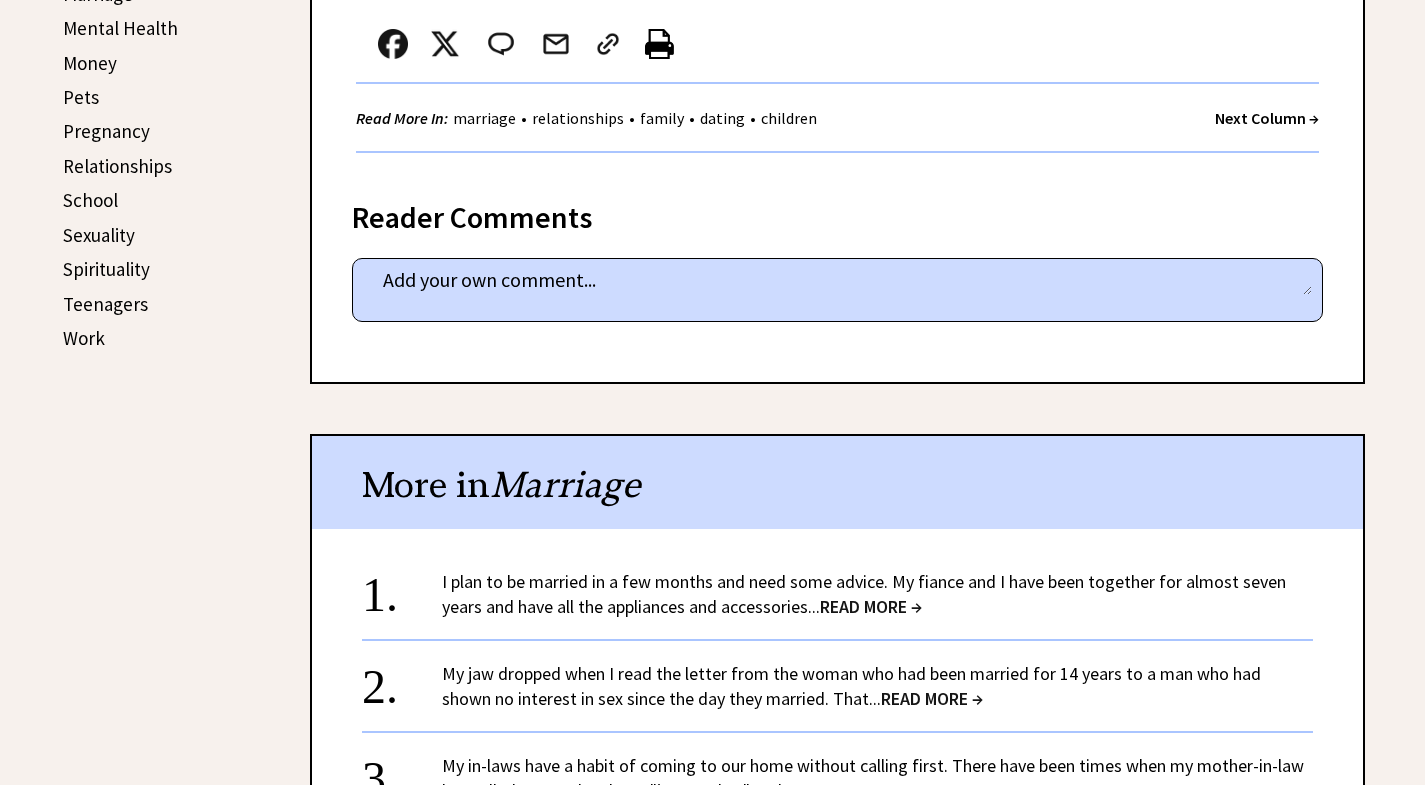 scroll, scrollTop: 1100, scrollLeft: 0, axis: vertical 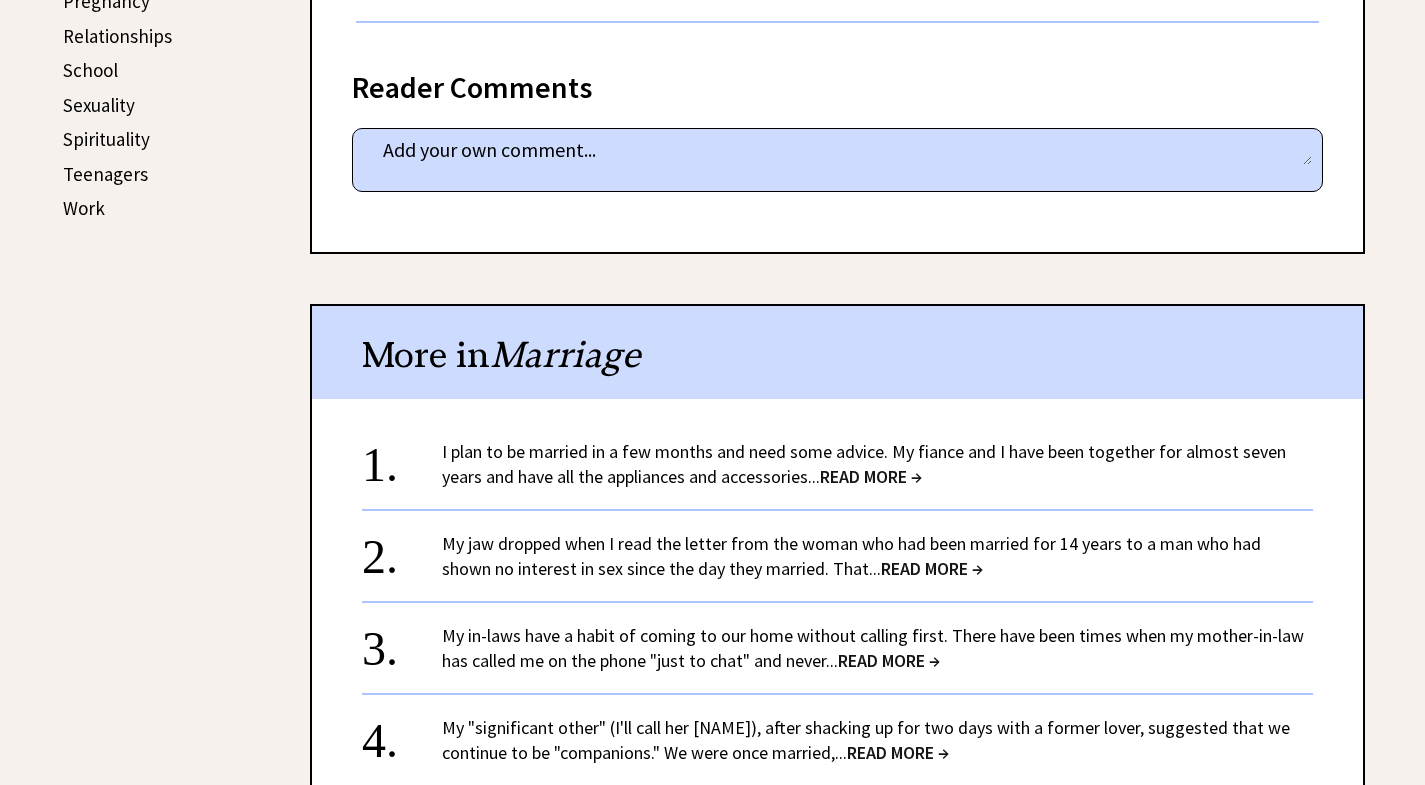 click on "I plan to be married in a few months and need some advice. My fiance and I have been together for almost seven years and have all the appliances and accessories...  READ MORE →" at bounding box center (864, 464) 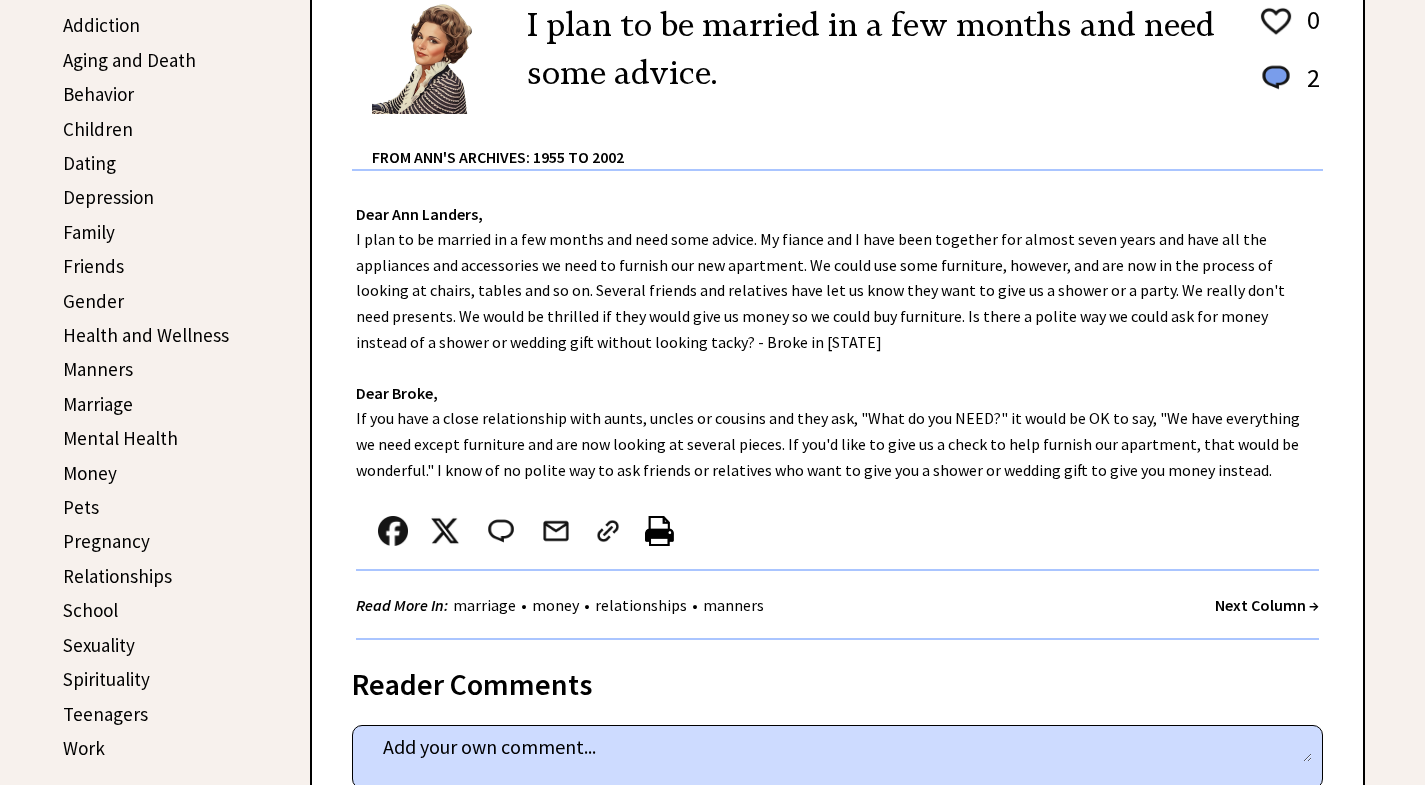 scroll, scrollTop: 600, scrollLeft: 0, axis: vertical 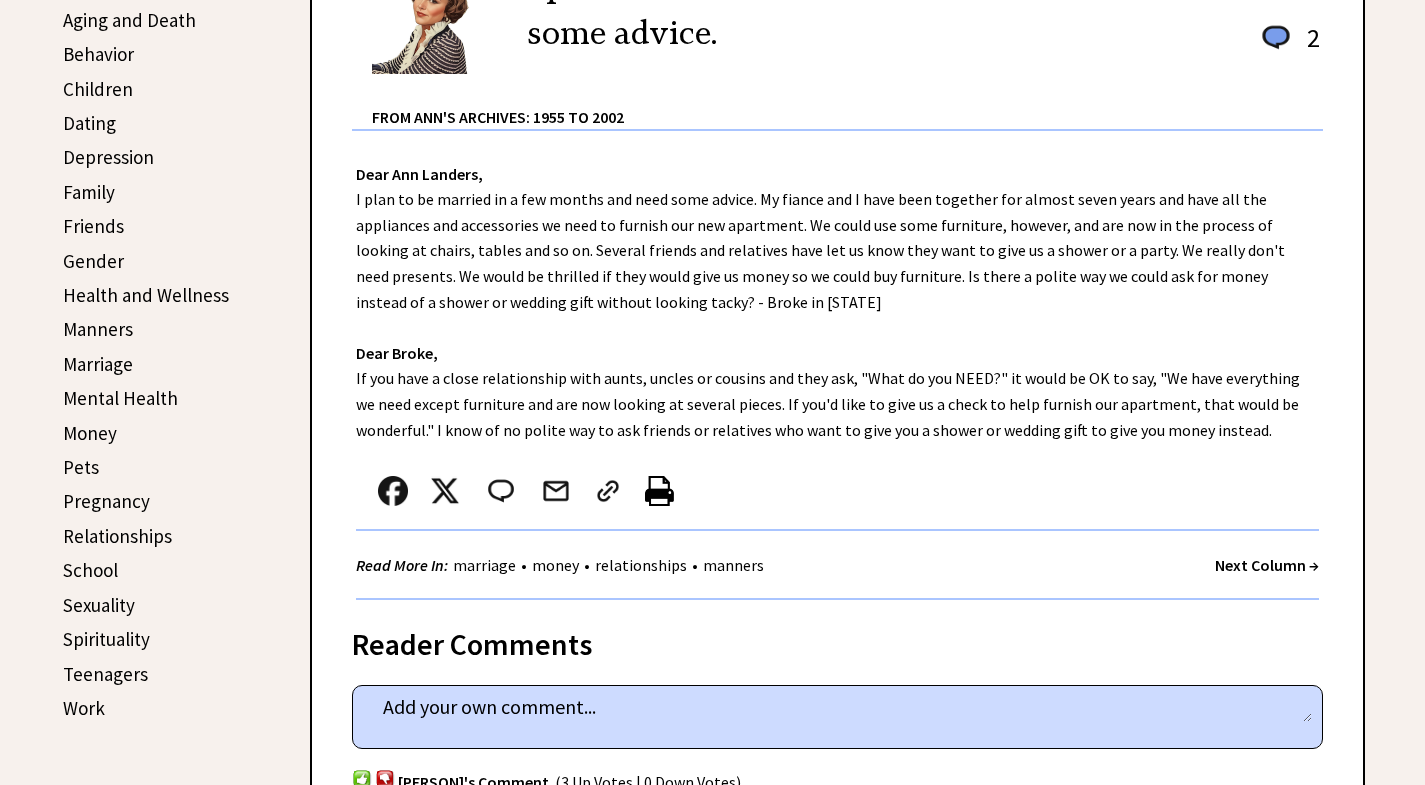 click on "Money" at bounding box center [90, 433] 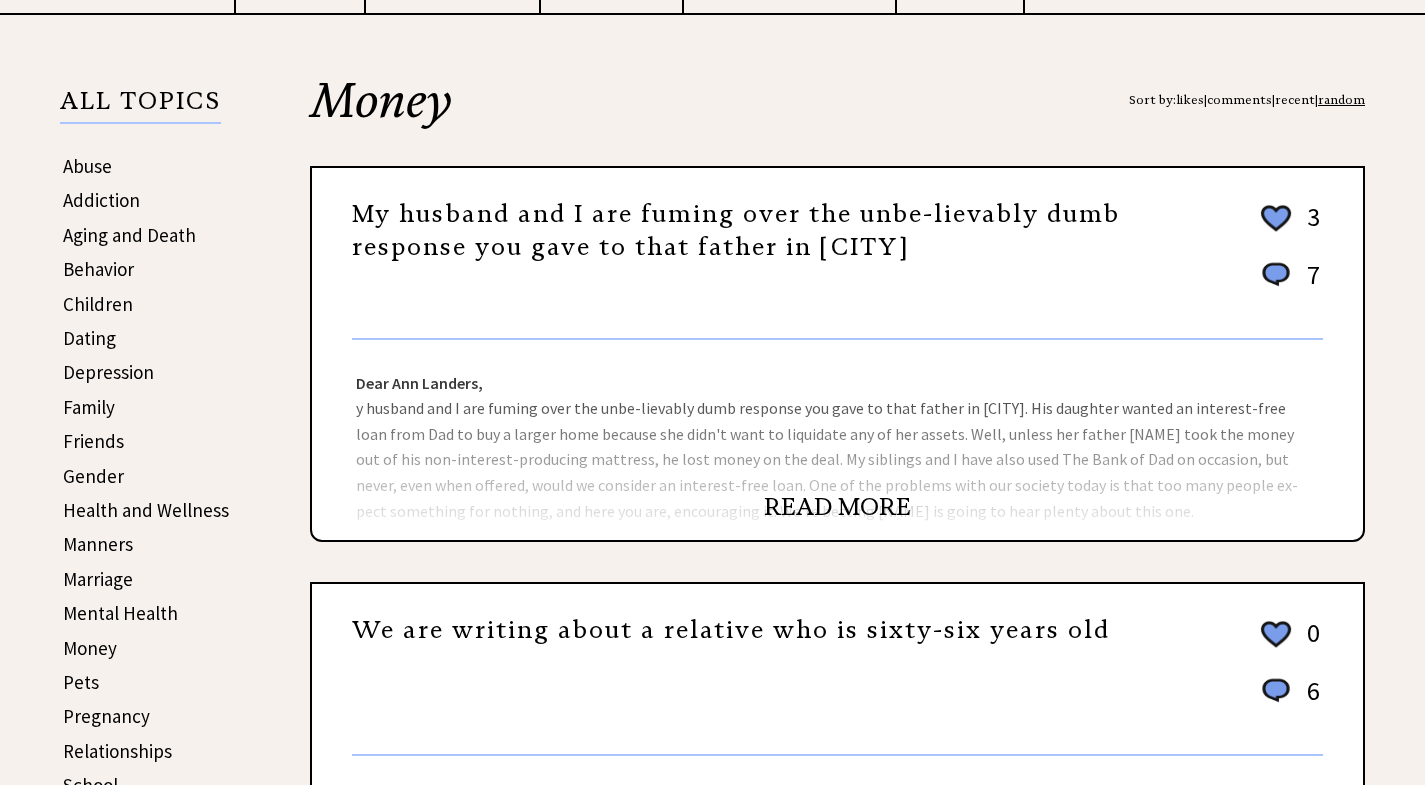 scroll, scrollTop: 400, scrollLeft: 0, axis: vertical 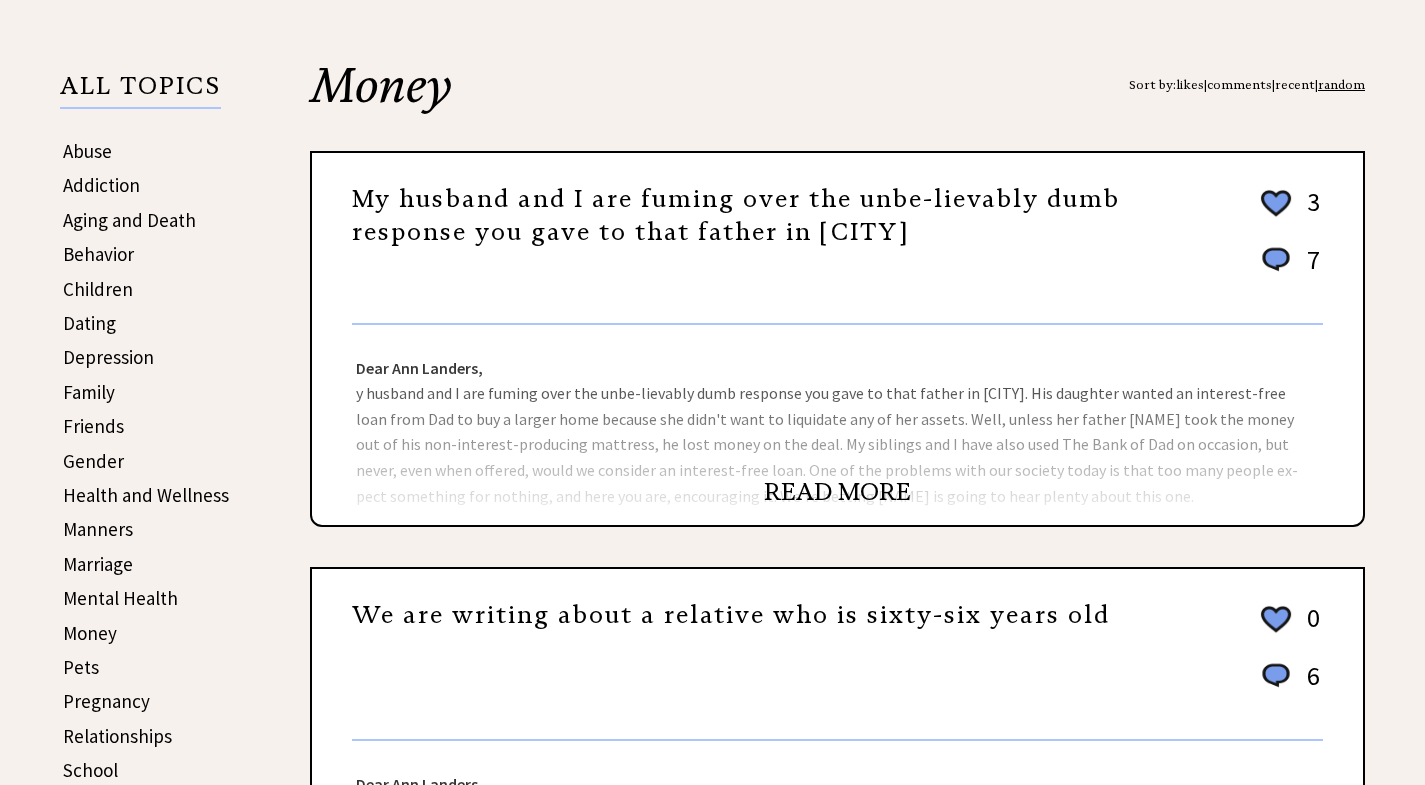 click on "READ MORE" at bounding box center (837, 492) 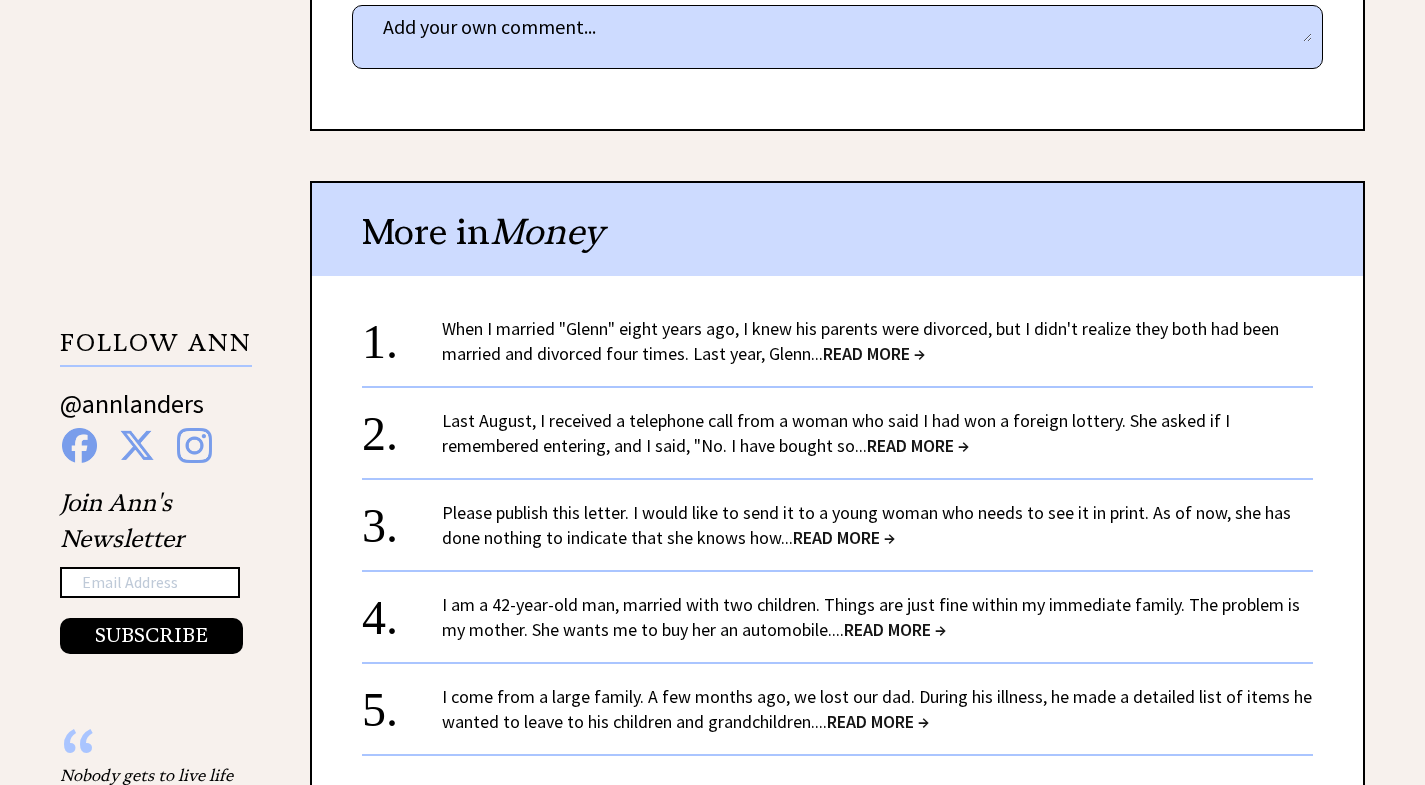 scroll, scrollTop: 1800, scrollLeft: 0, axis: vertical 